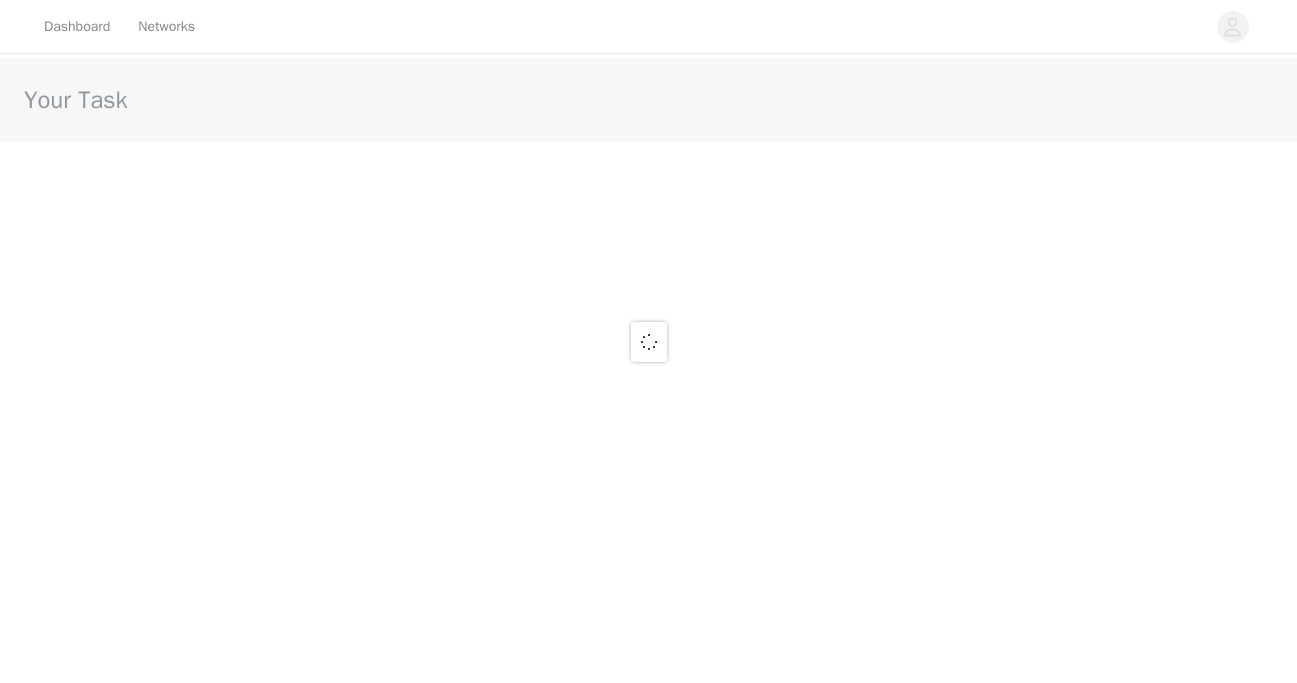 scroll, scrollTop: 0, scrollLeft: 0, axis: both 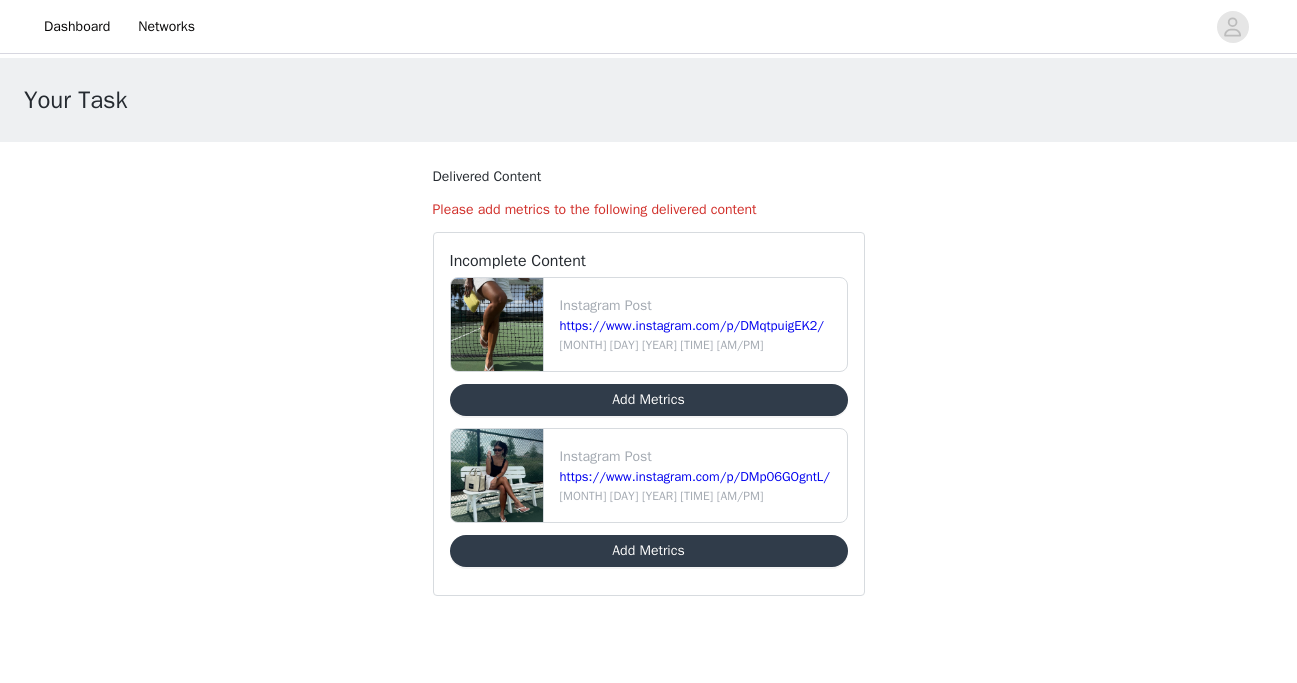click on "Add Metrics" at bounding box center [649, 400] 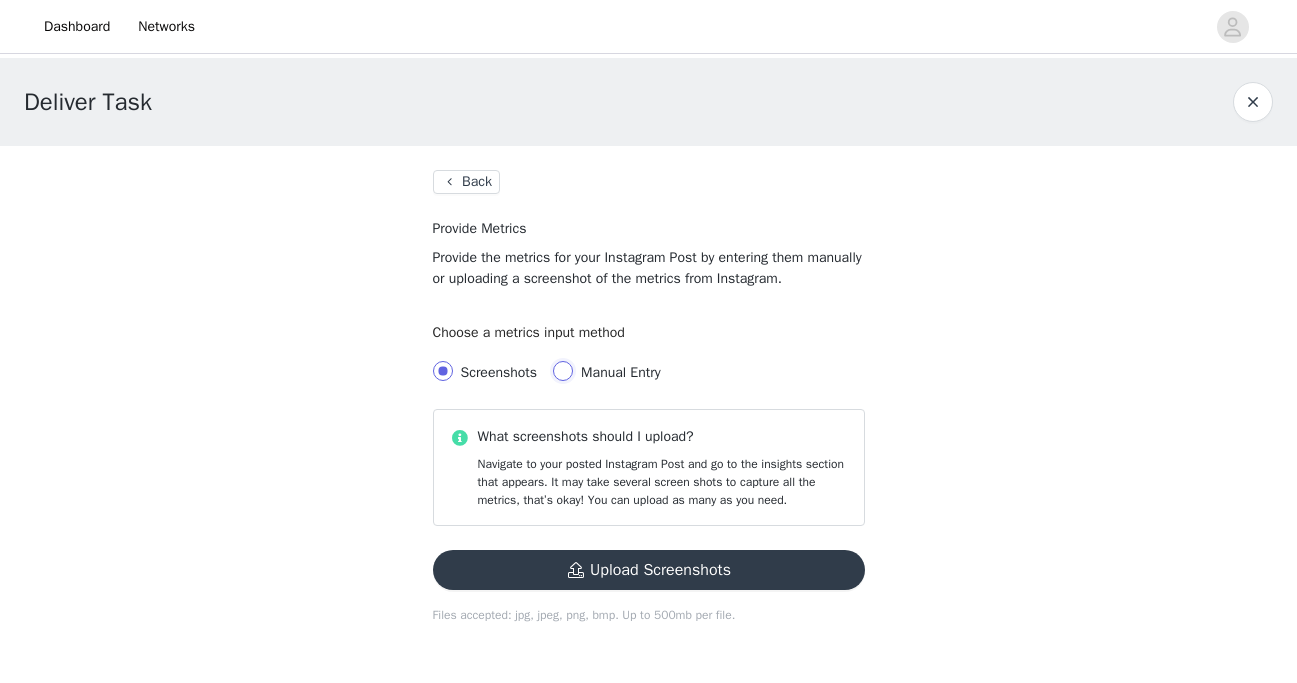 click on "Manual Entry" at bounding box center (563, 371) 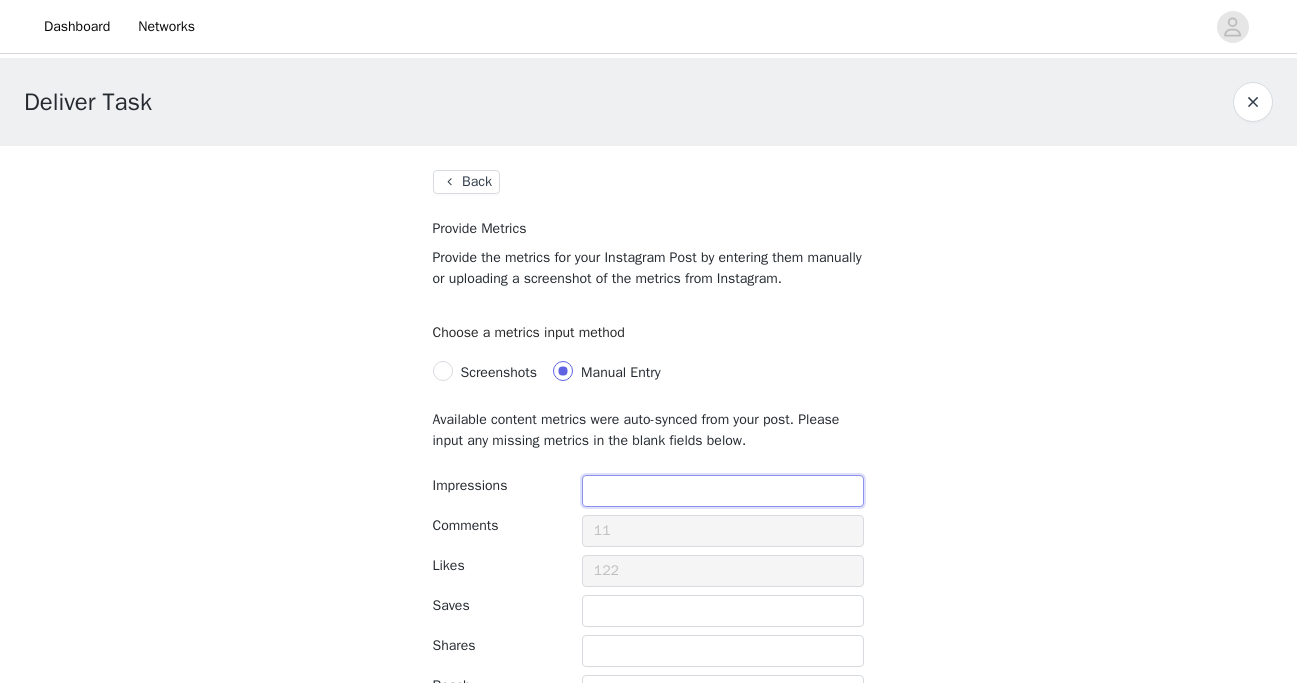 click at bounding box center [723, 491] 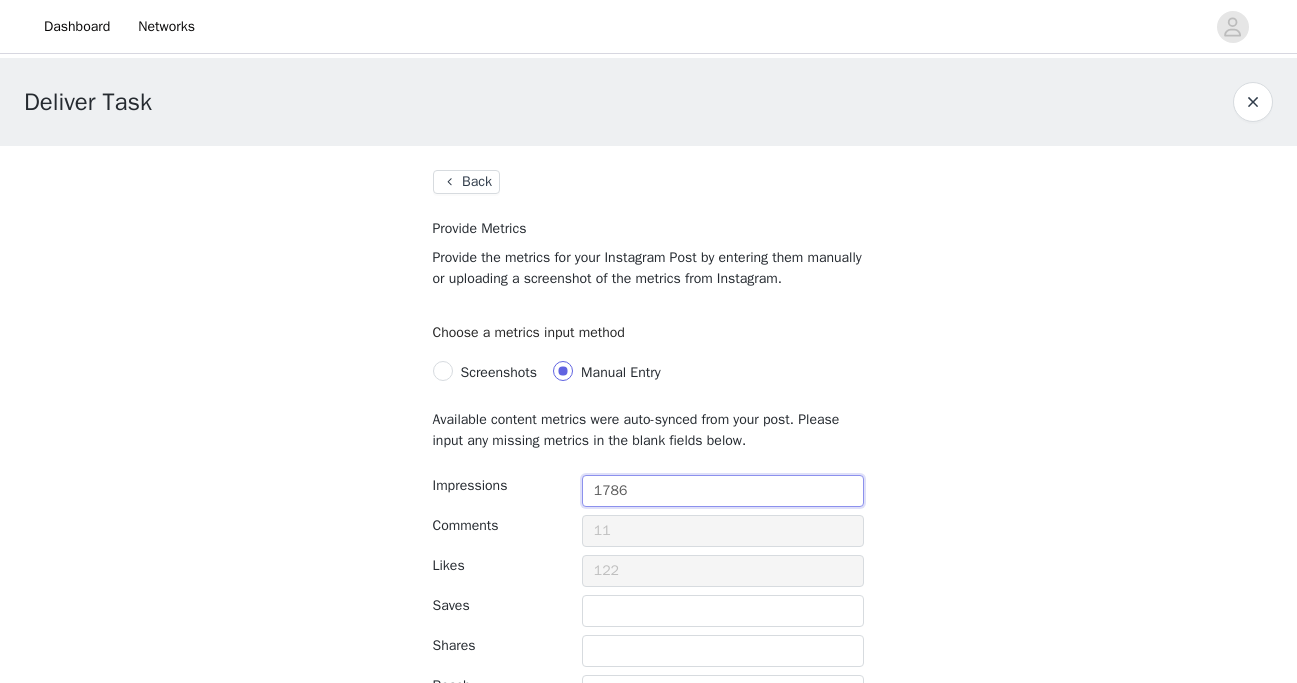 type on "1786" 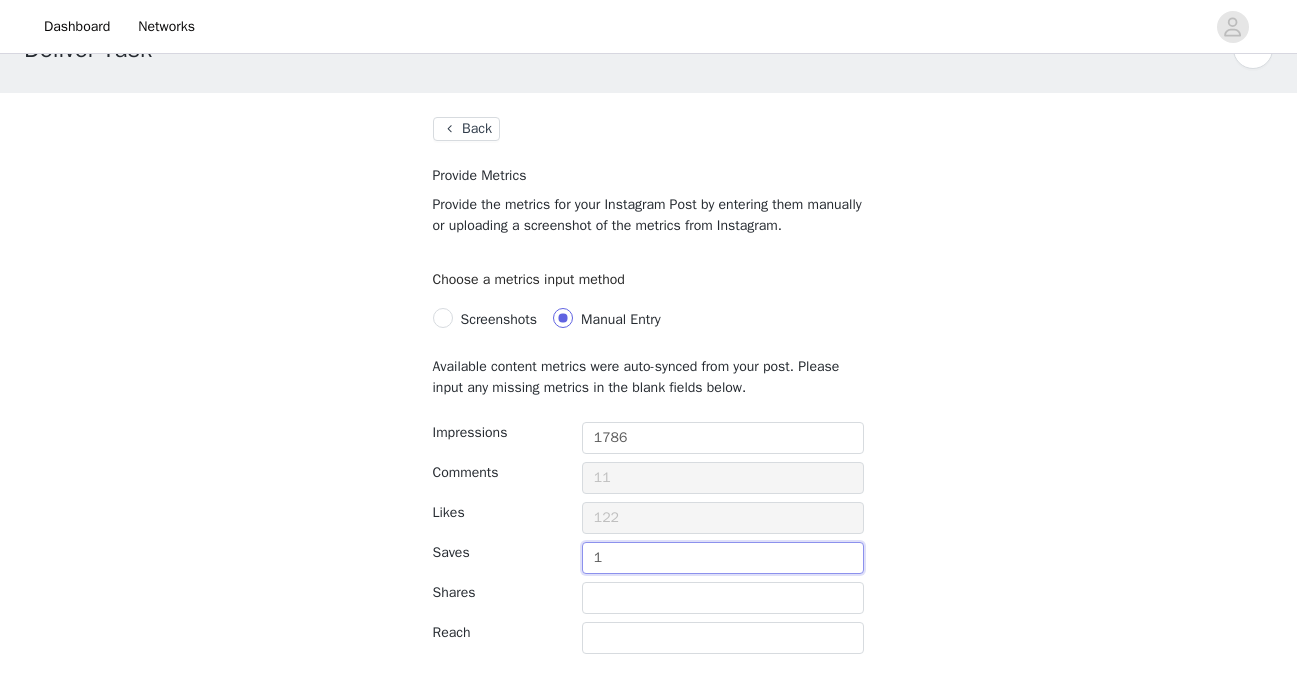 scroll, scrollTop: 93, scrollLeft: 0, axis: vertical 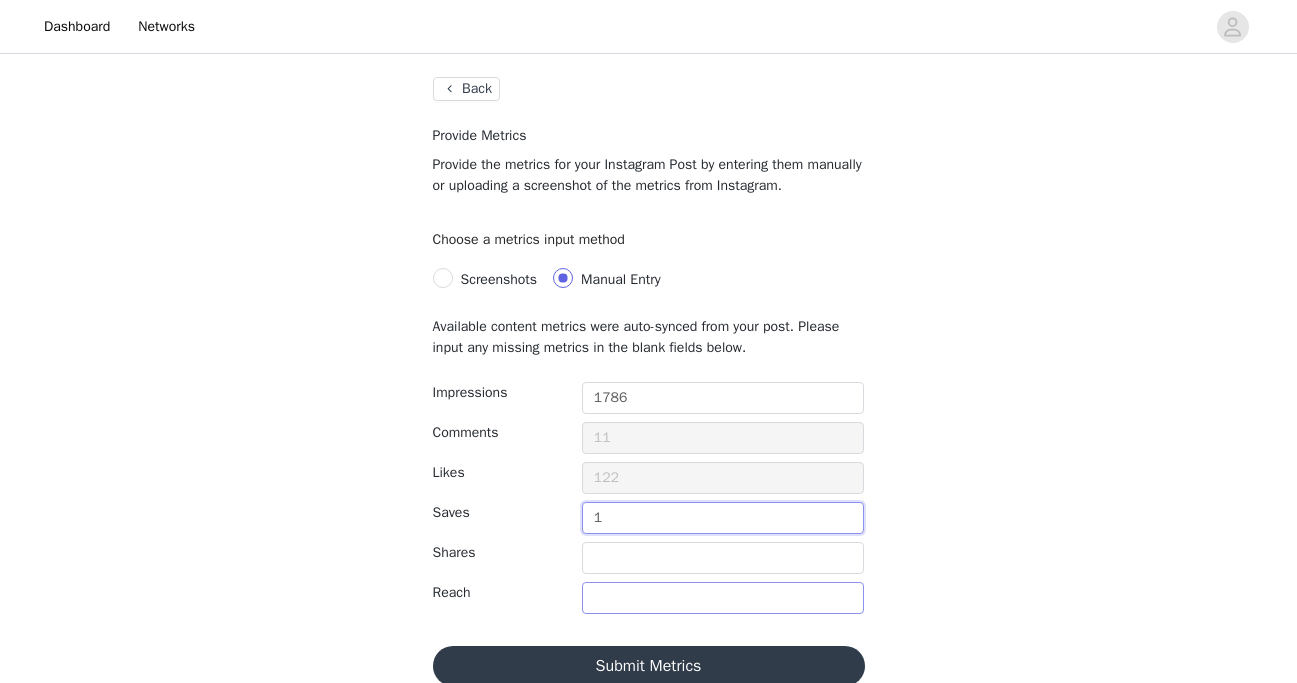 type on "1" 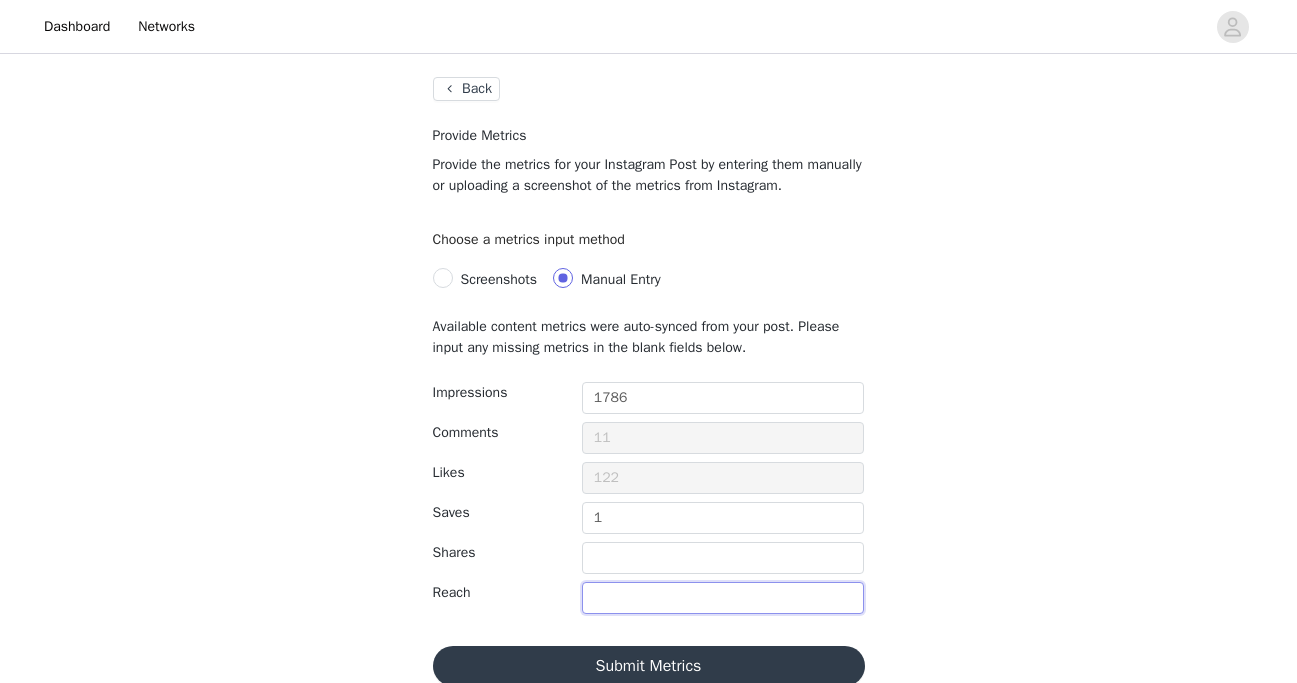 click at bounding box center [723, 598] 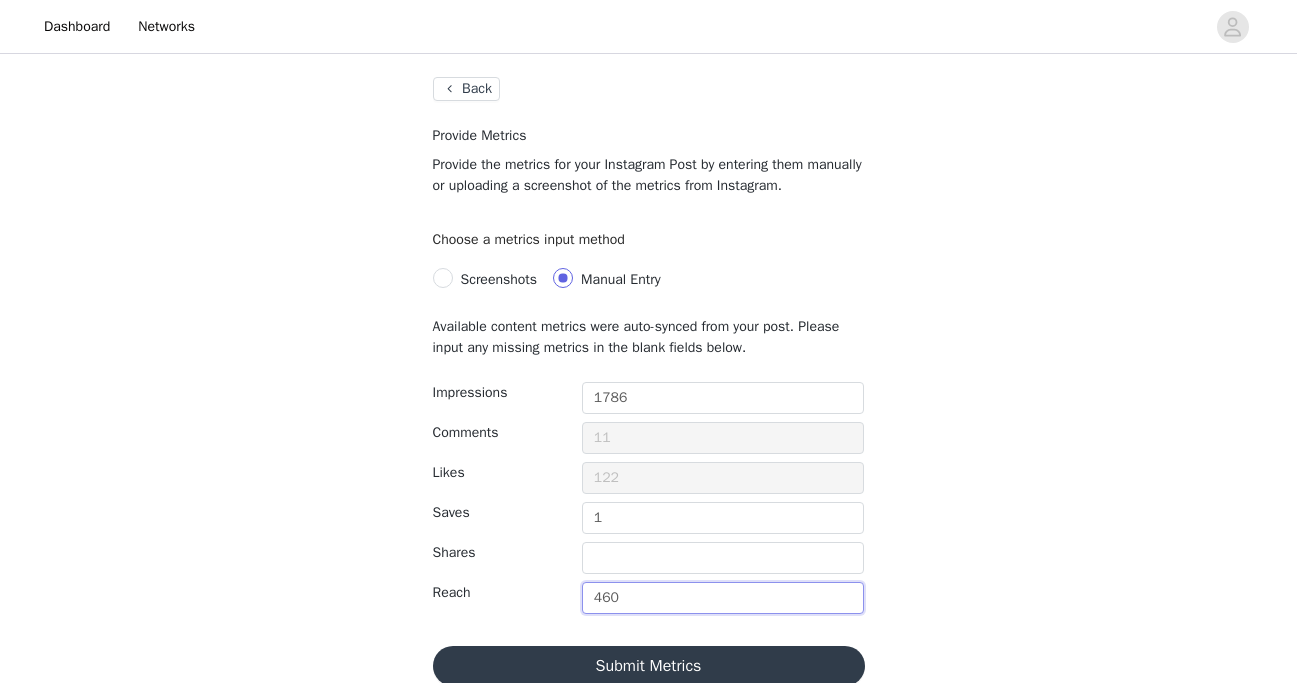 scroll, scrollTop: 120, scrollLeft: 0, axis: vertical 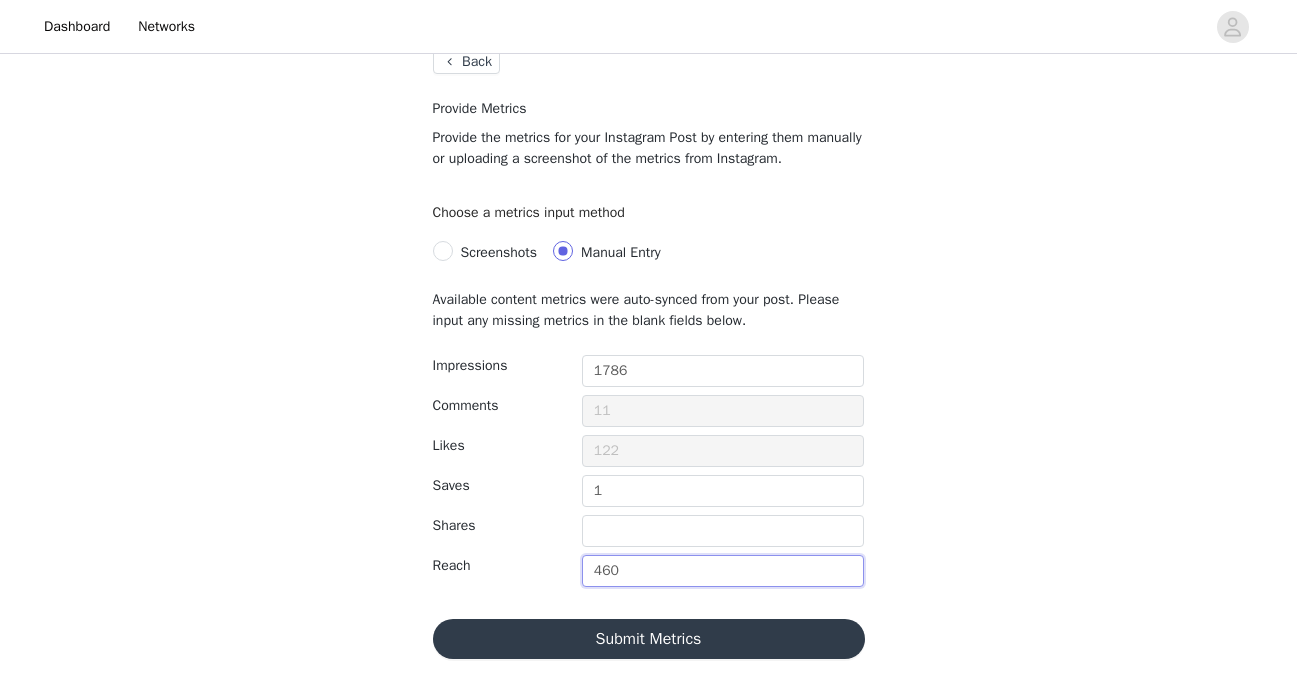 type on "460" 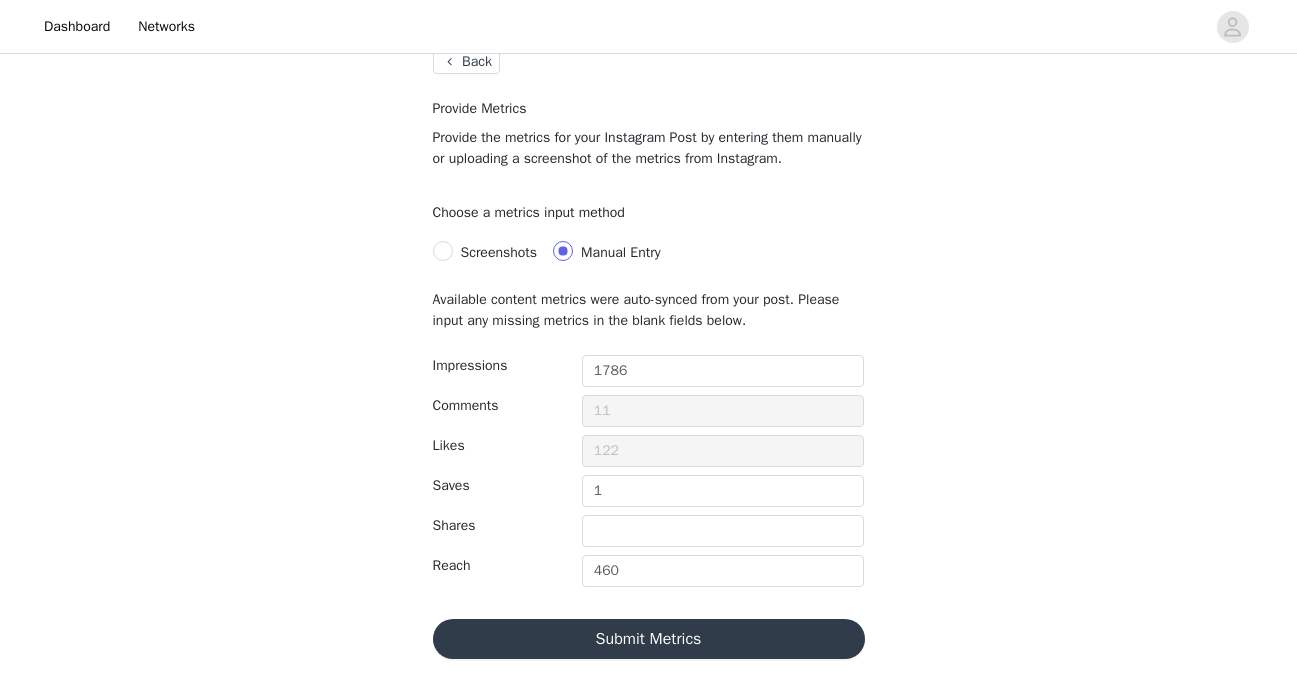 click on "Submit Metrics" at bounding box center (649, 639) 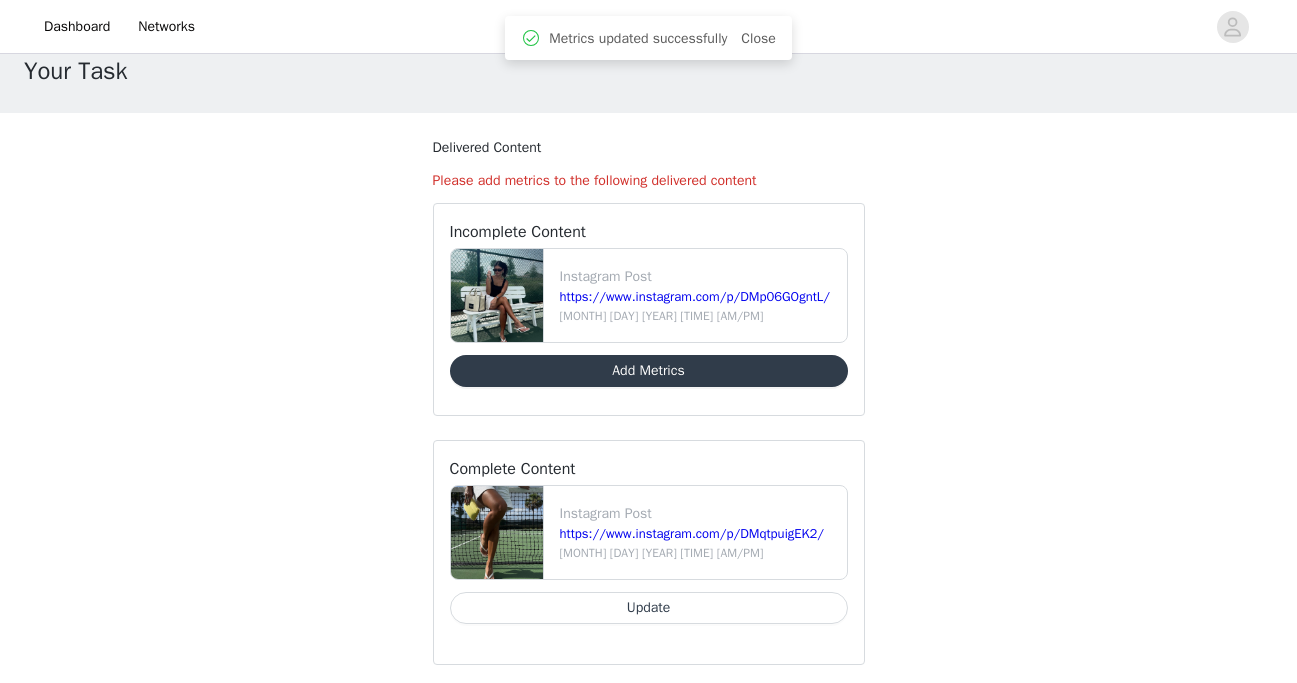 scroll, scrollTop: 35, scrollLeft: 0, axis: vertical 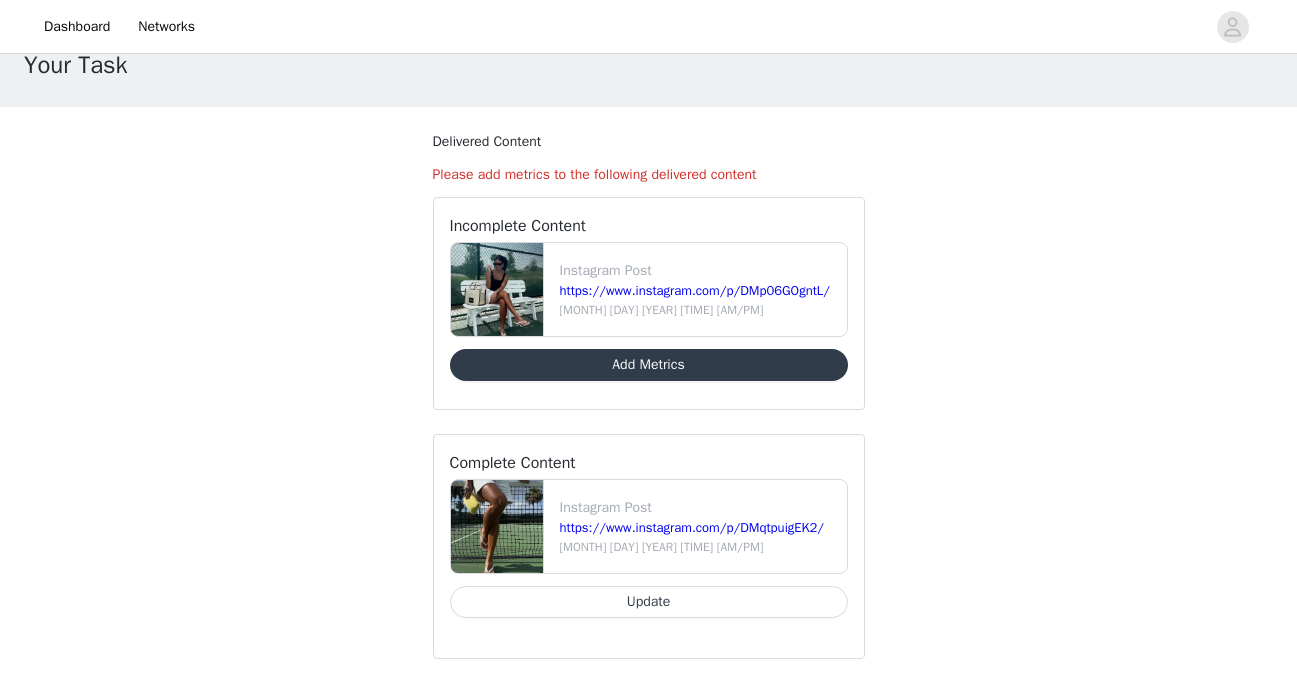 click on "Add Metrics" at bounding box center [649, 365] 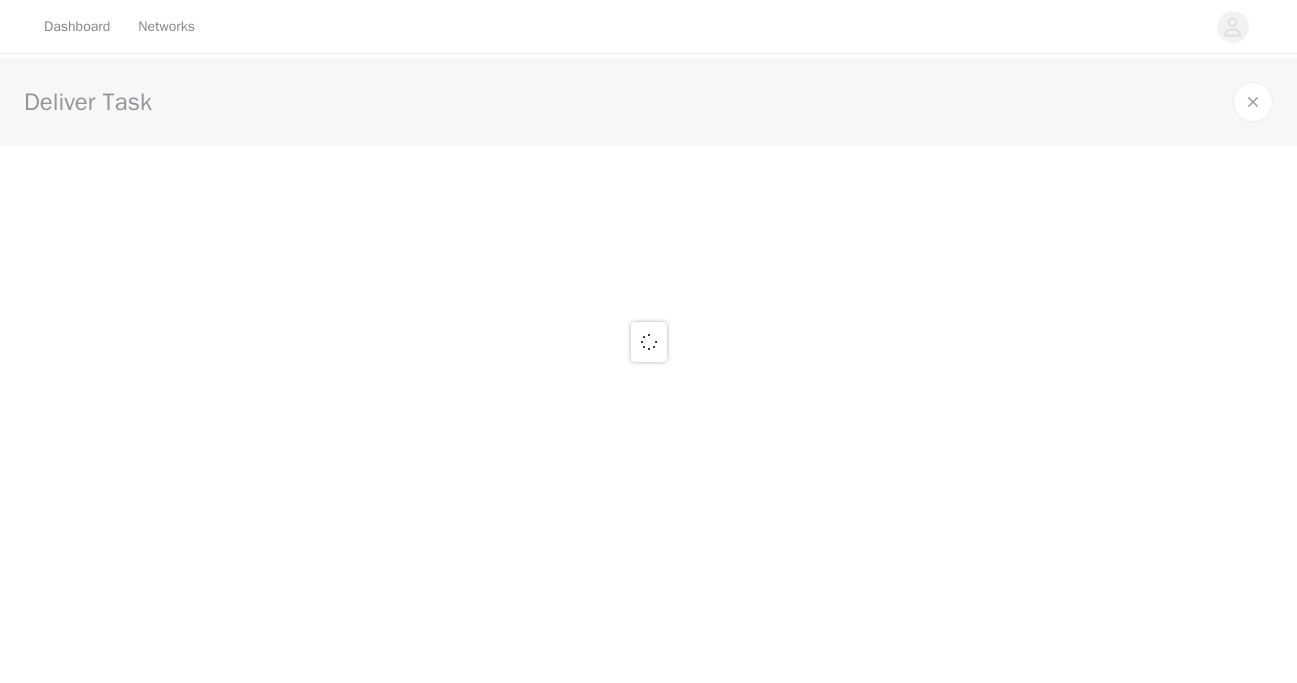 scroll, scrollTop: 0, scrollLeft: 0, axis: both 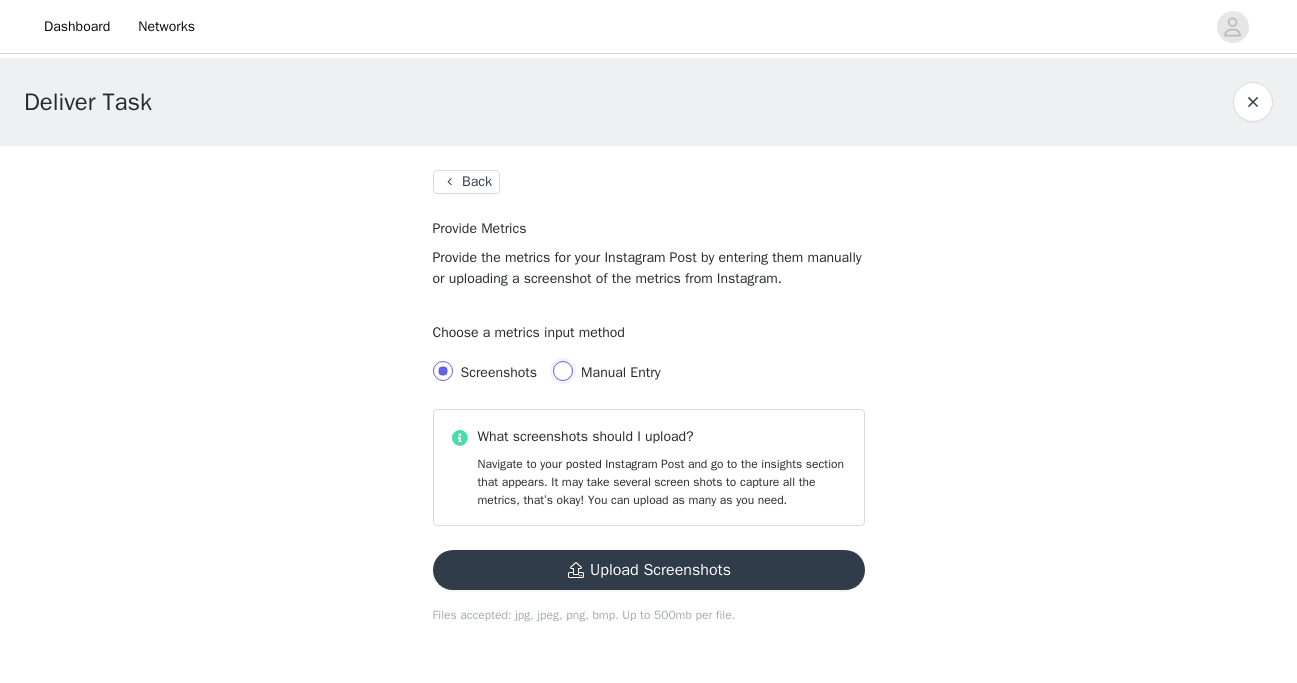 click on "Manual Entry" at bounding box center [563, 371] 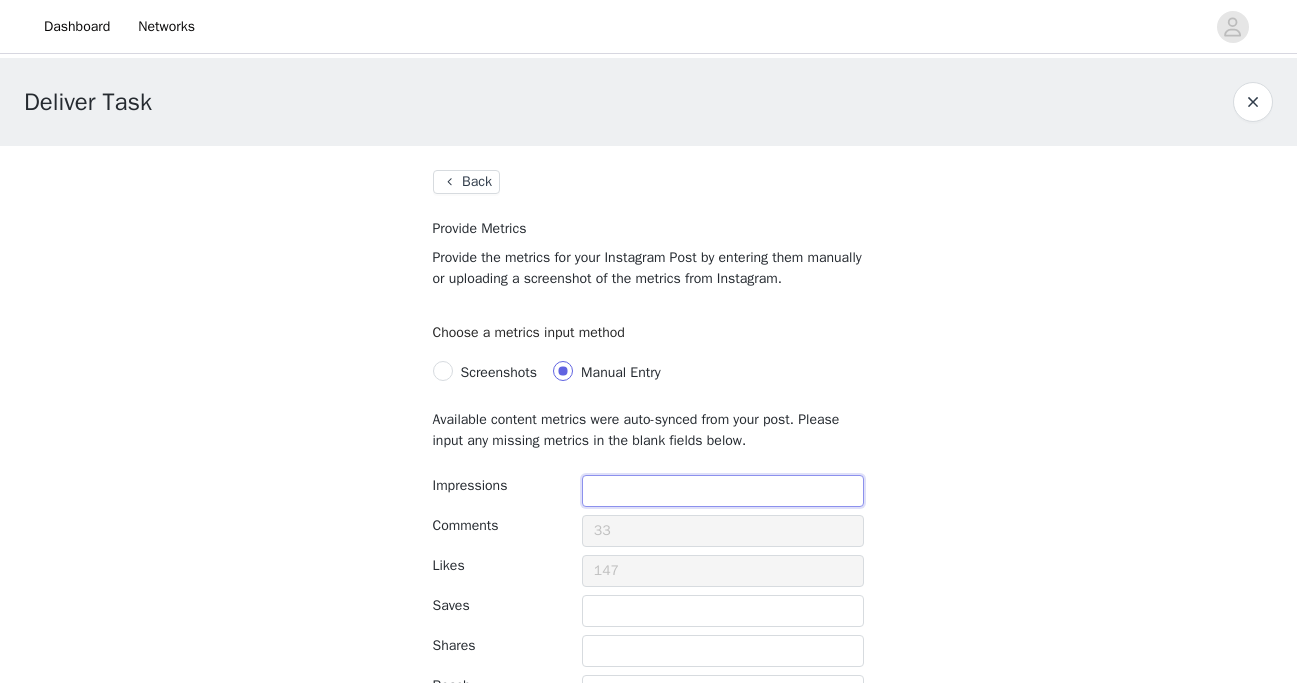 click at bounding box center [723, 491] 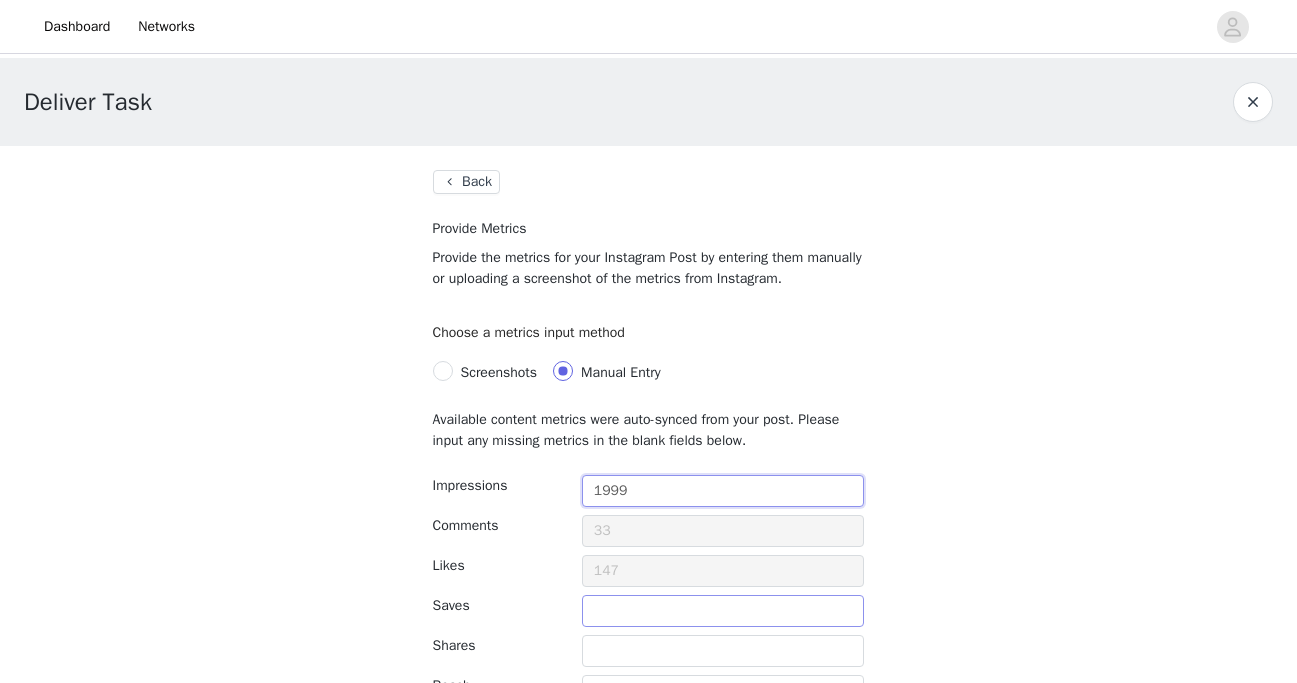 type on "1999" 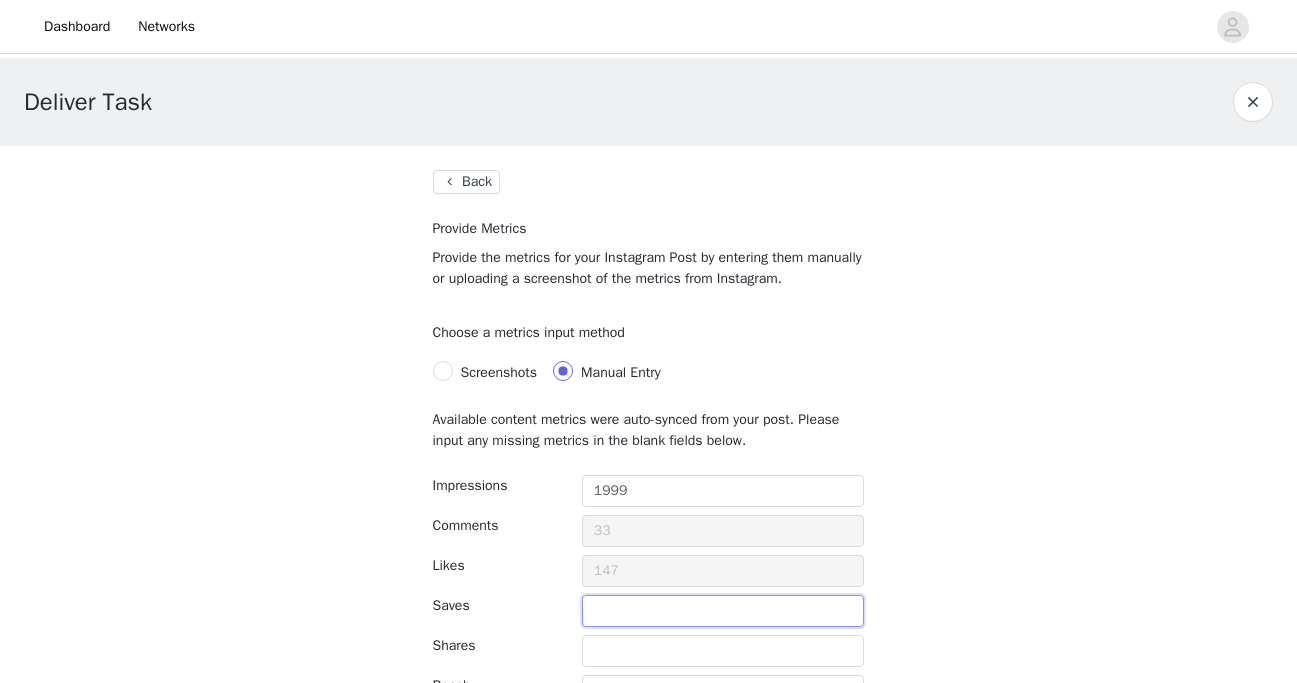 click at bounding box center [723, 611] 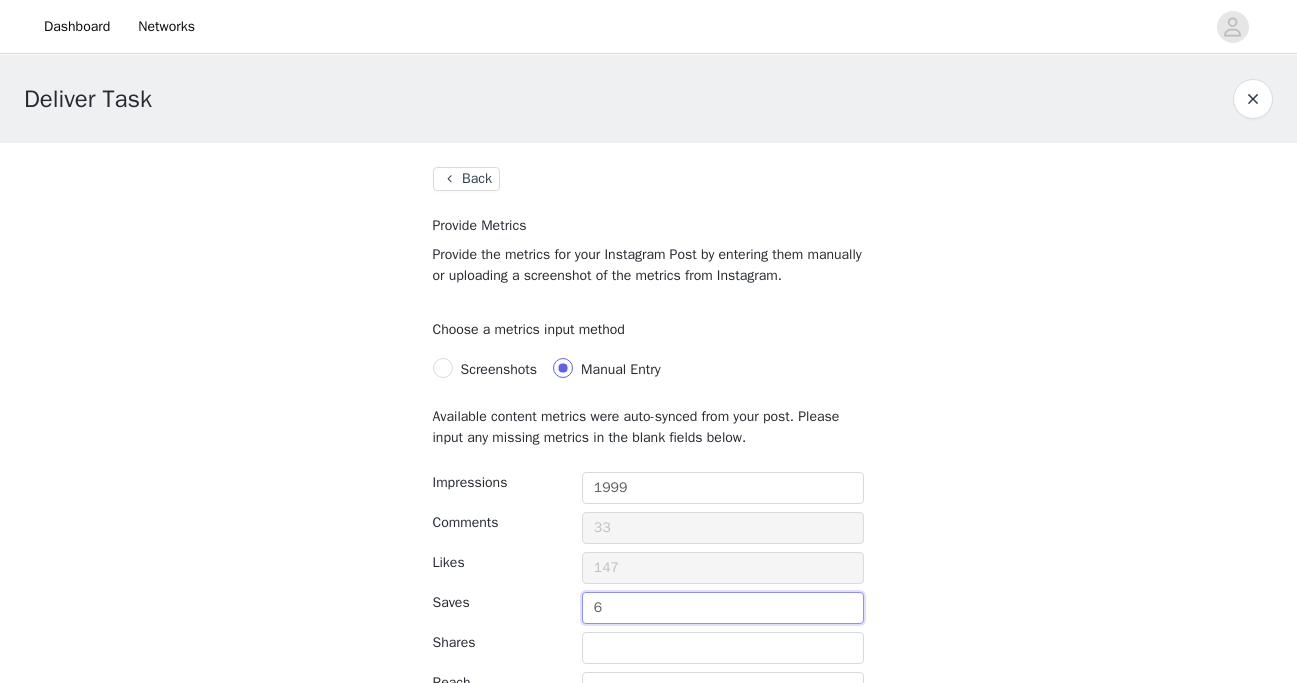 scroll, scrollTop: 5, scrollLeft: 0, axis: vertical 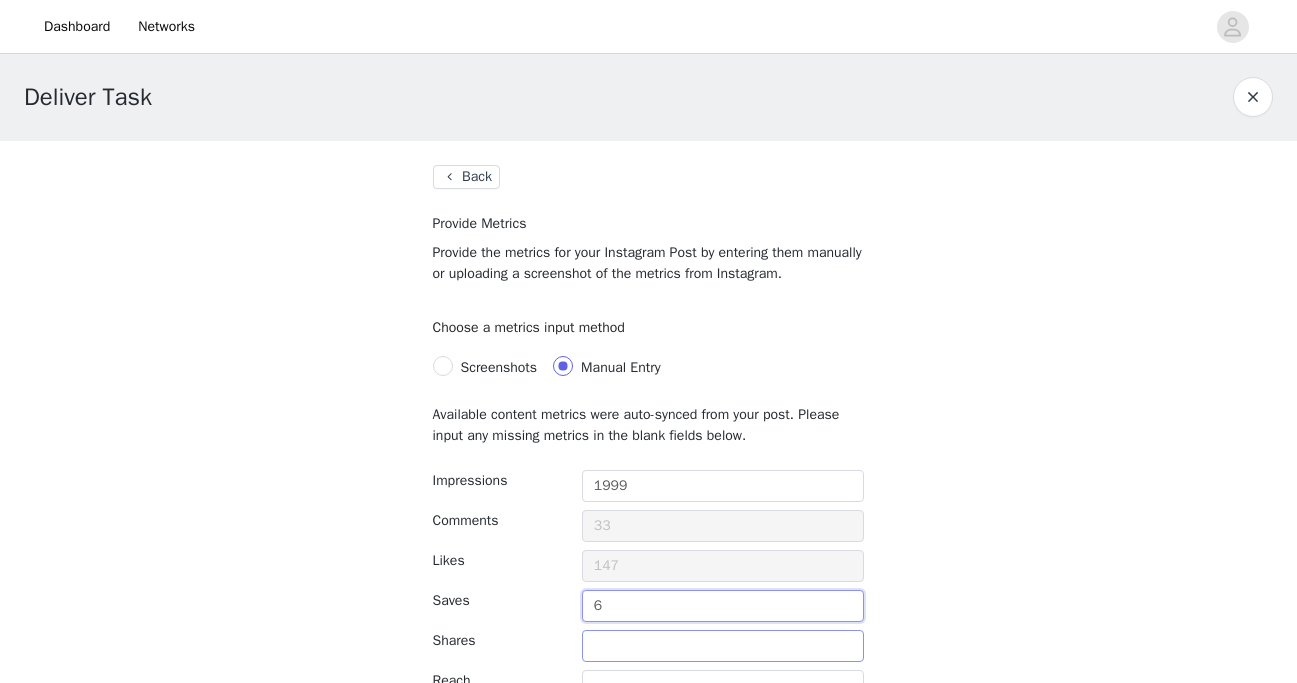 type on "6" 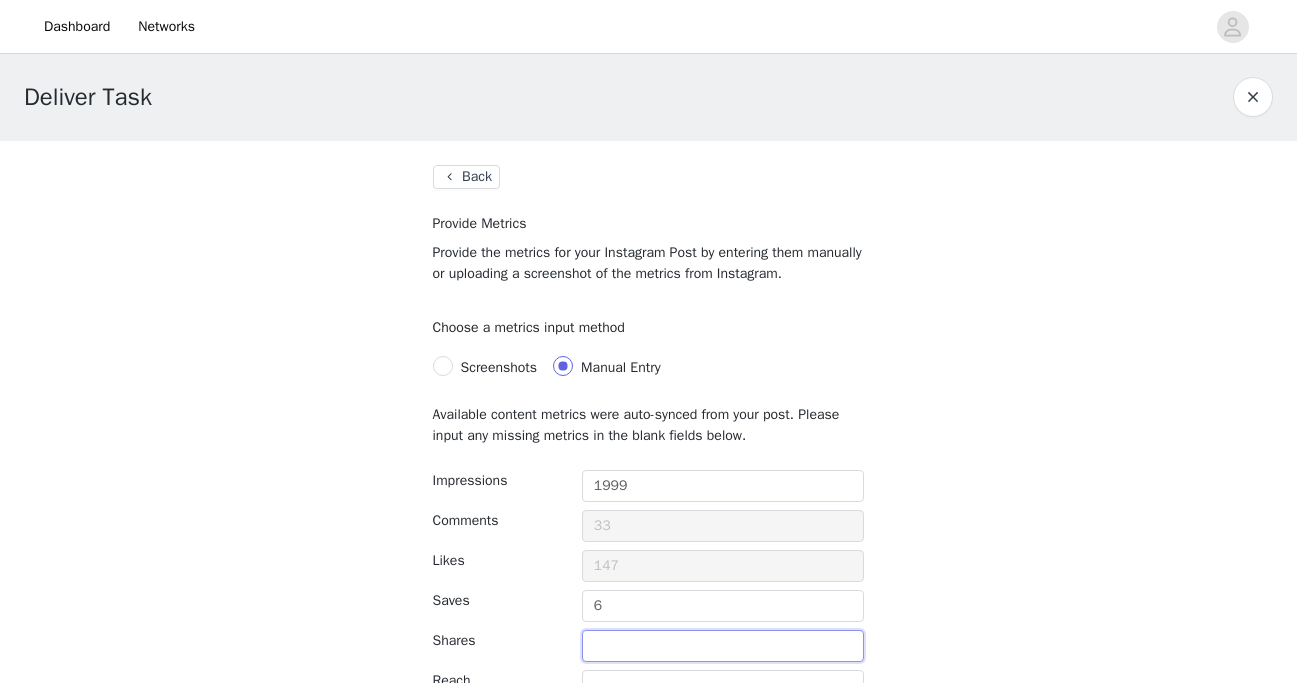 click at bounding box center (723, 646) 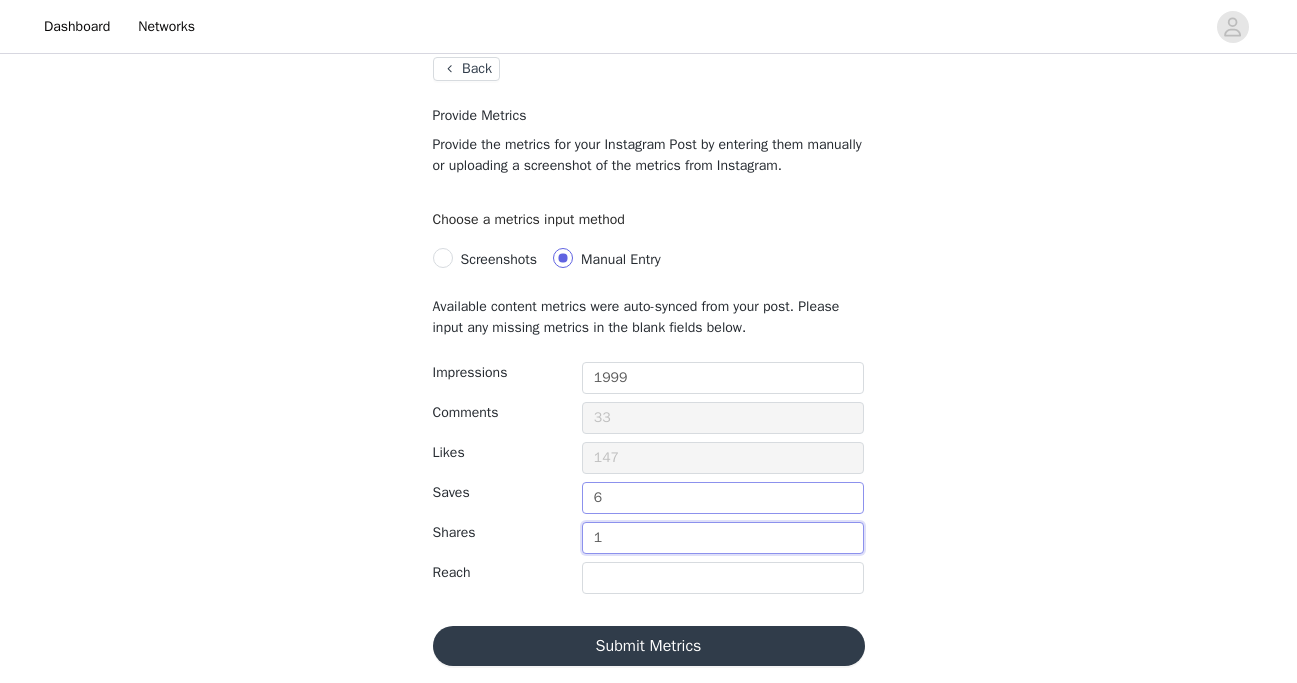 scroll, scrollTop: 120, scrollLeft: 0, axis: vertical 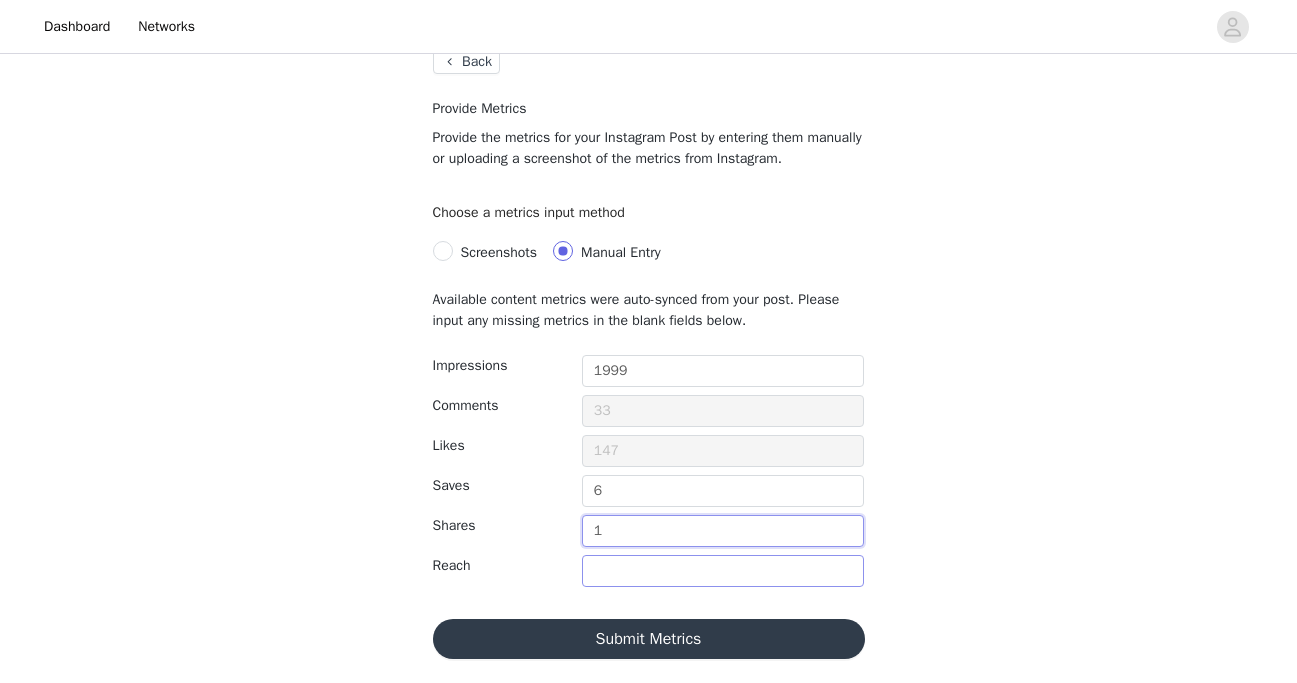 type on "1" 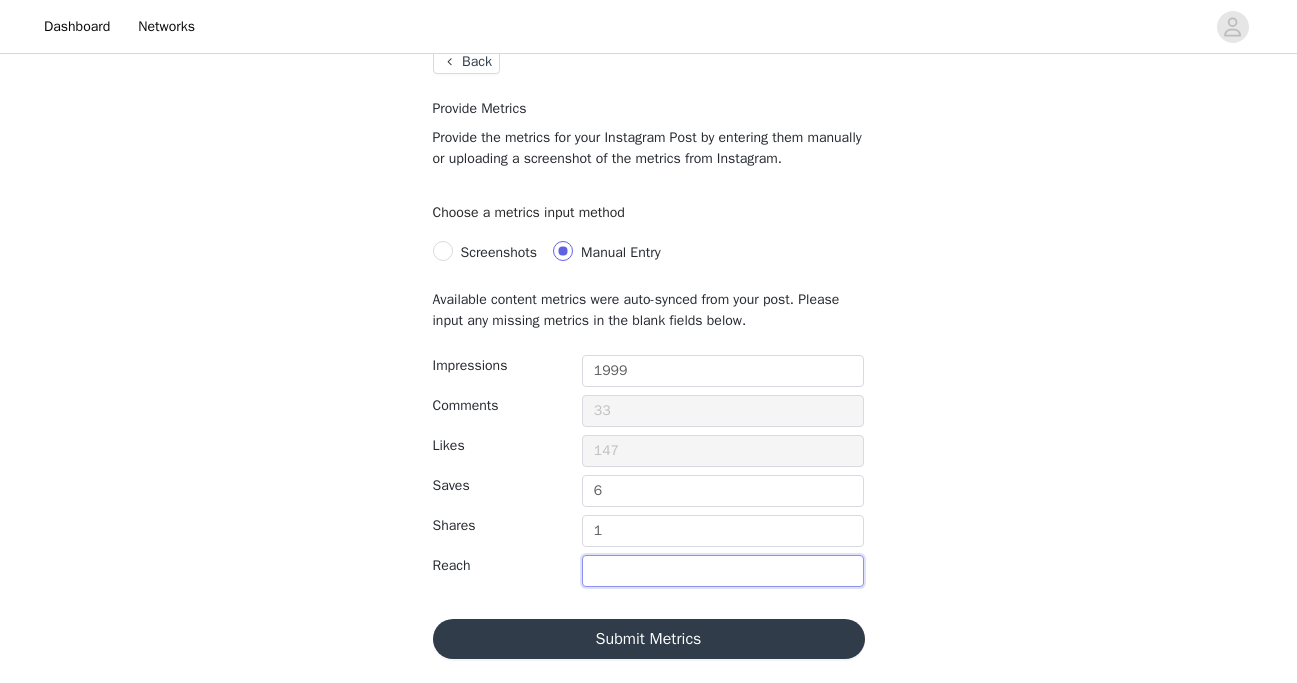 click at bounding box center (723, 571) 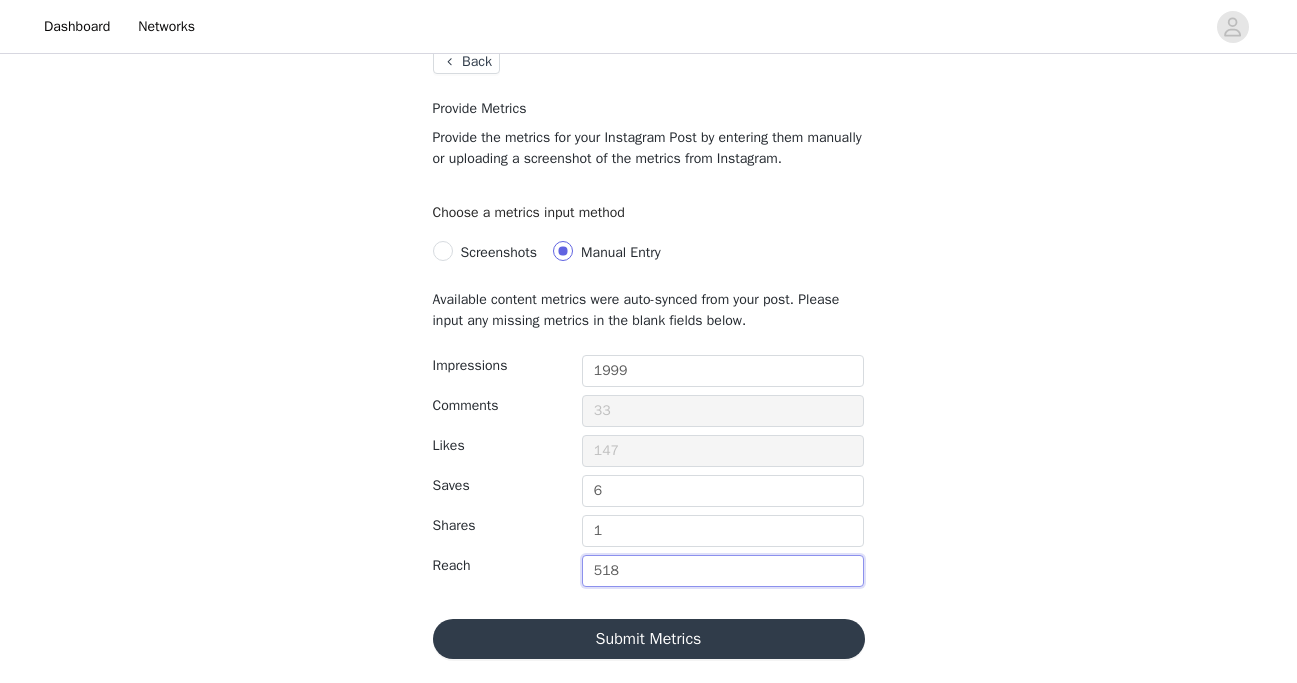 type on "518" 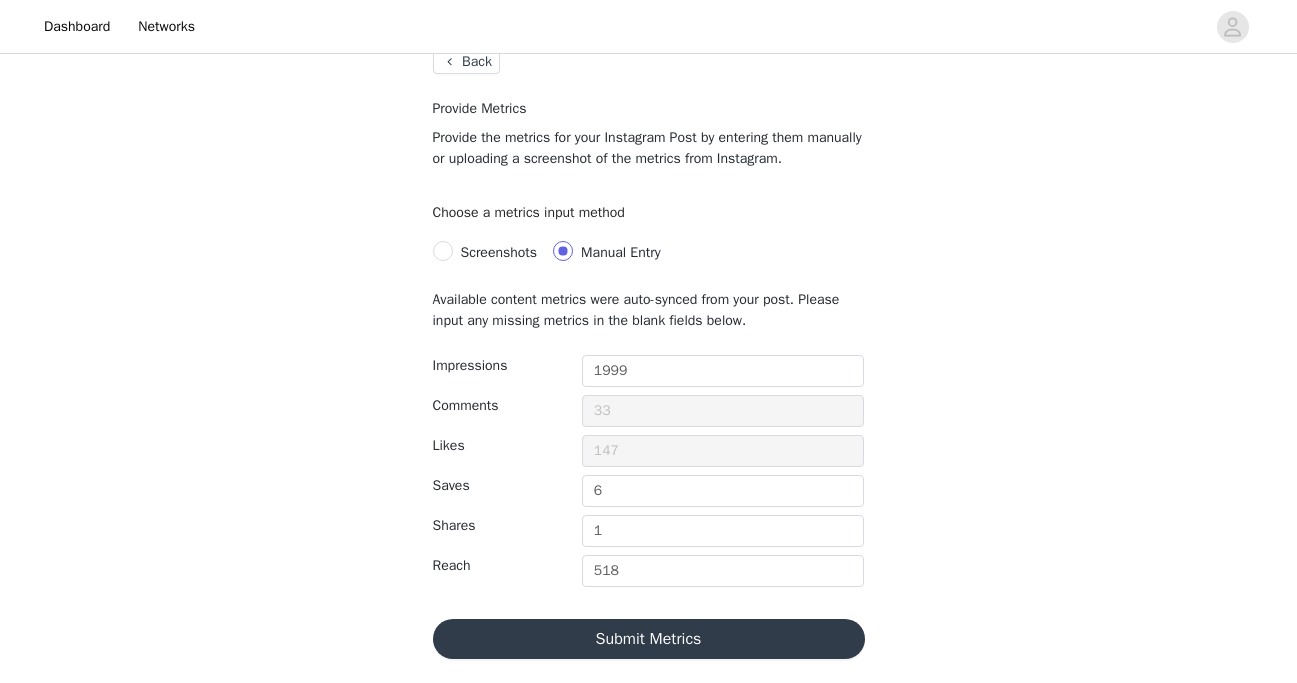 click on "Submit Metrics" at bounding box center (649, 639) 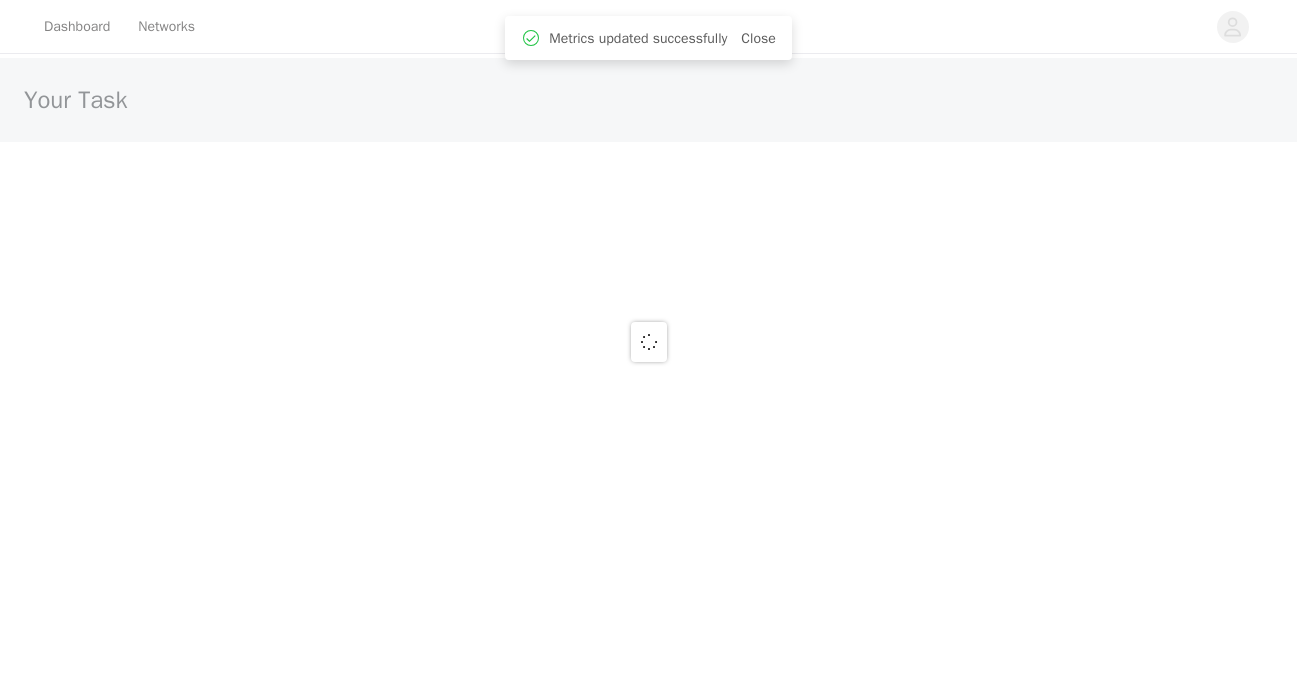 scroll, scrollTop: 0, scrollLeft: 0, axis: both 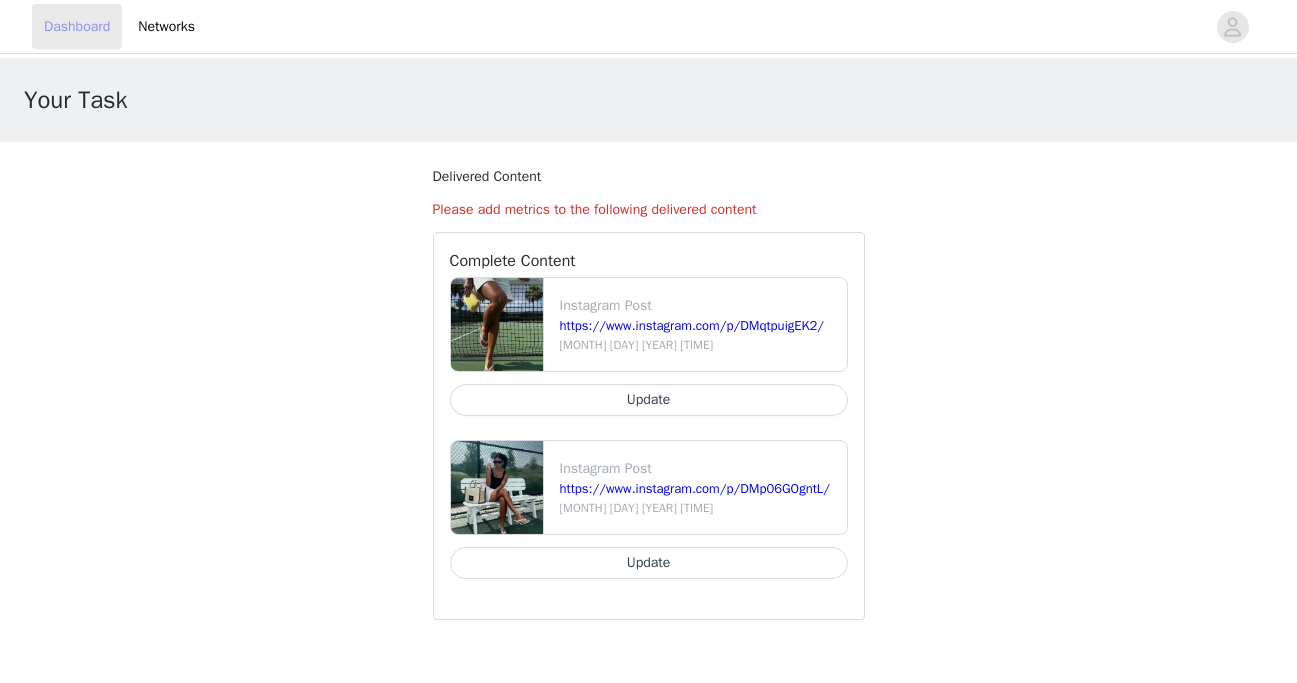 click on "Dashboard" at bounding box center (77, 26) 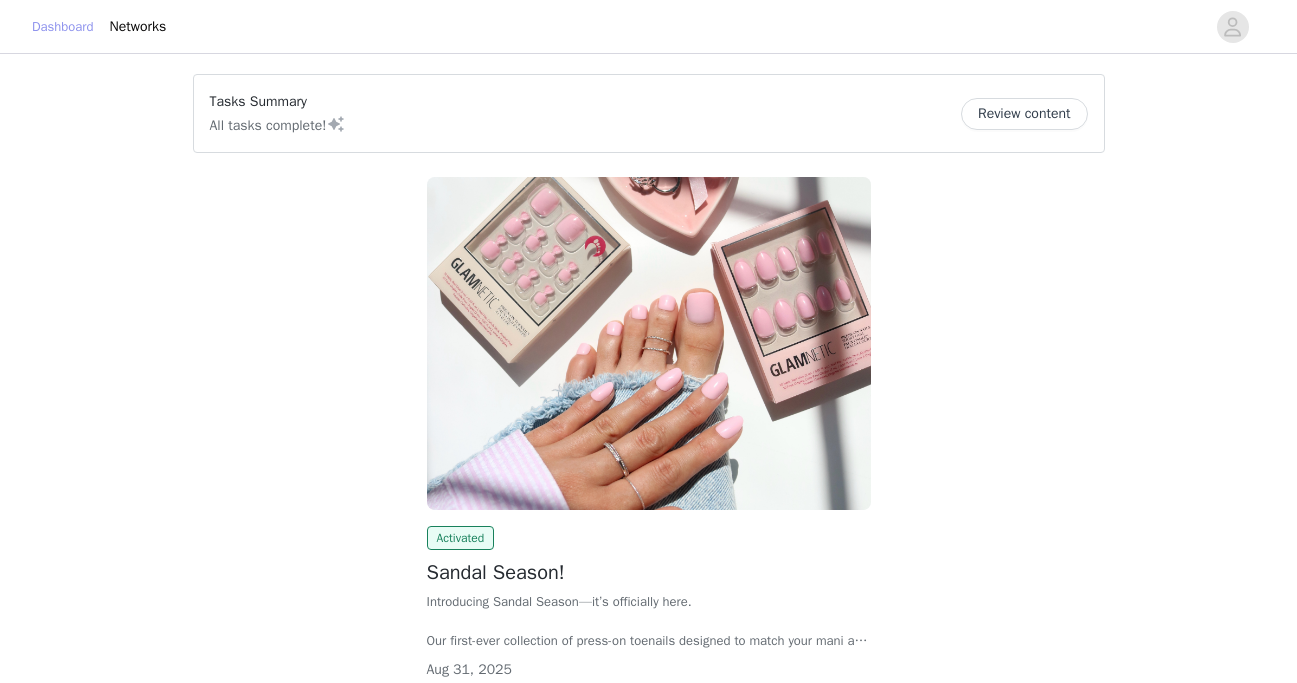 scroll, scrollTop: 147, scrollLeft: 0, axis: vertical 